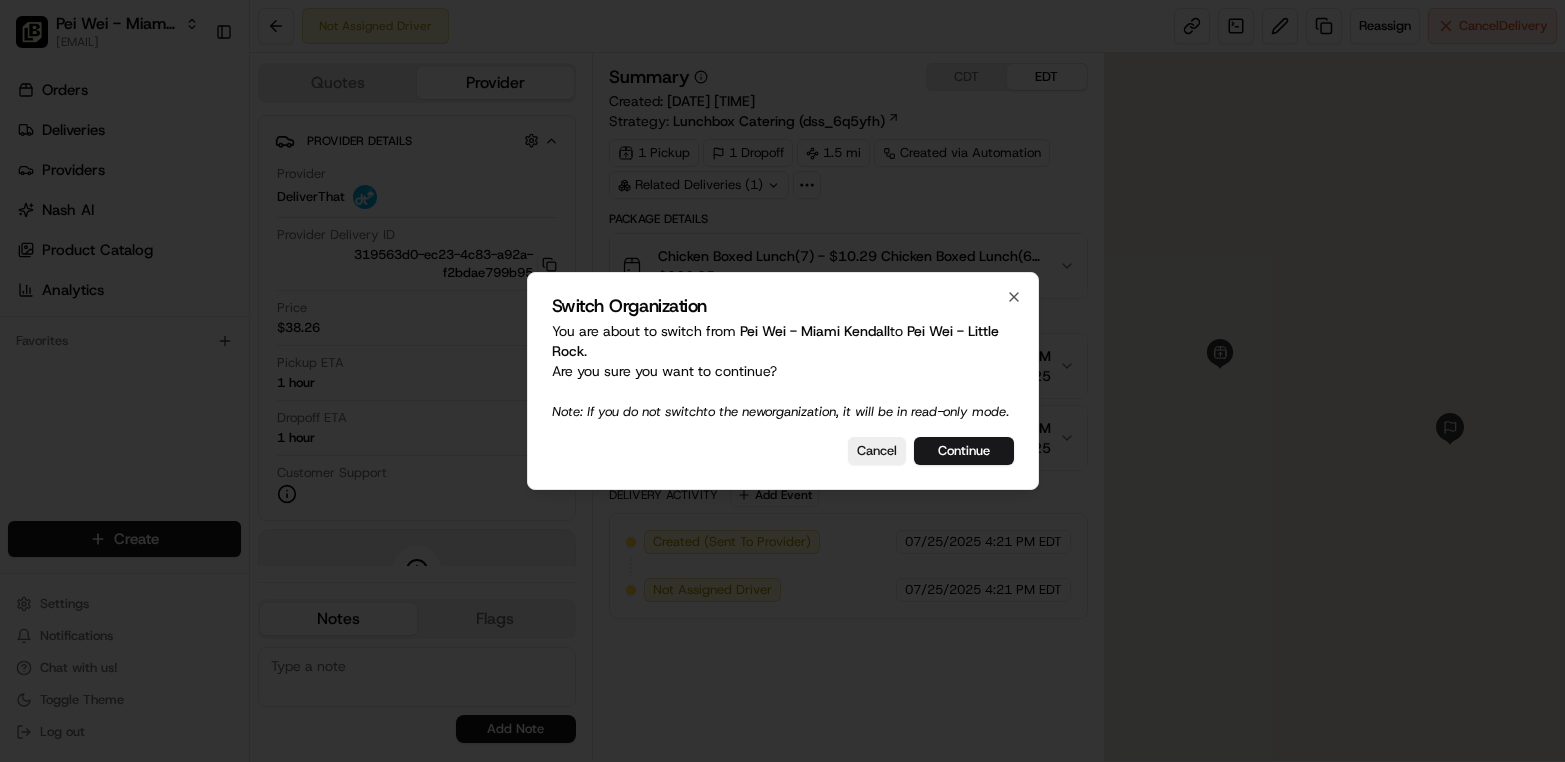 scroll, scrollTop: 0, scrollLeft: 0, axis: both 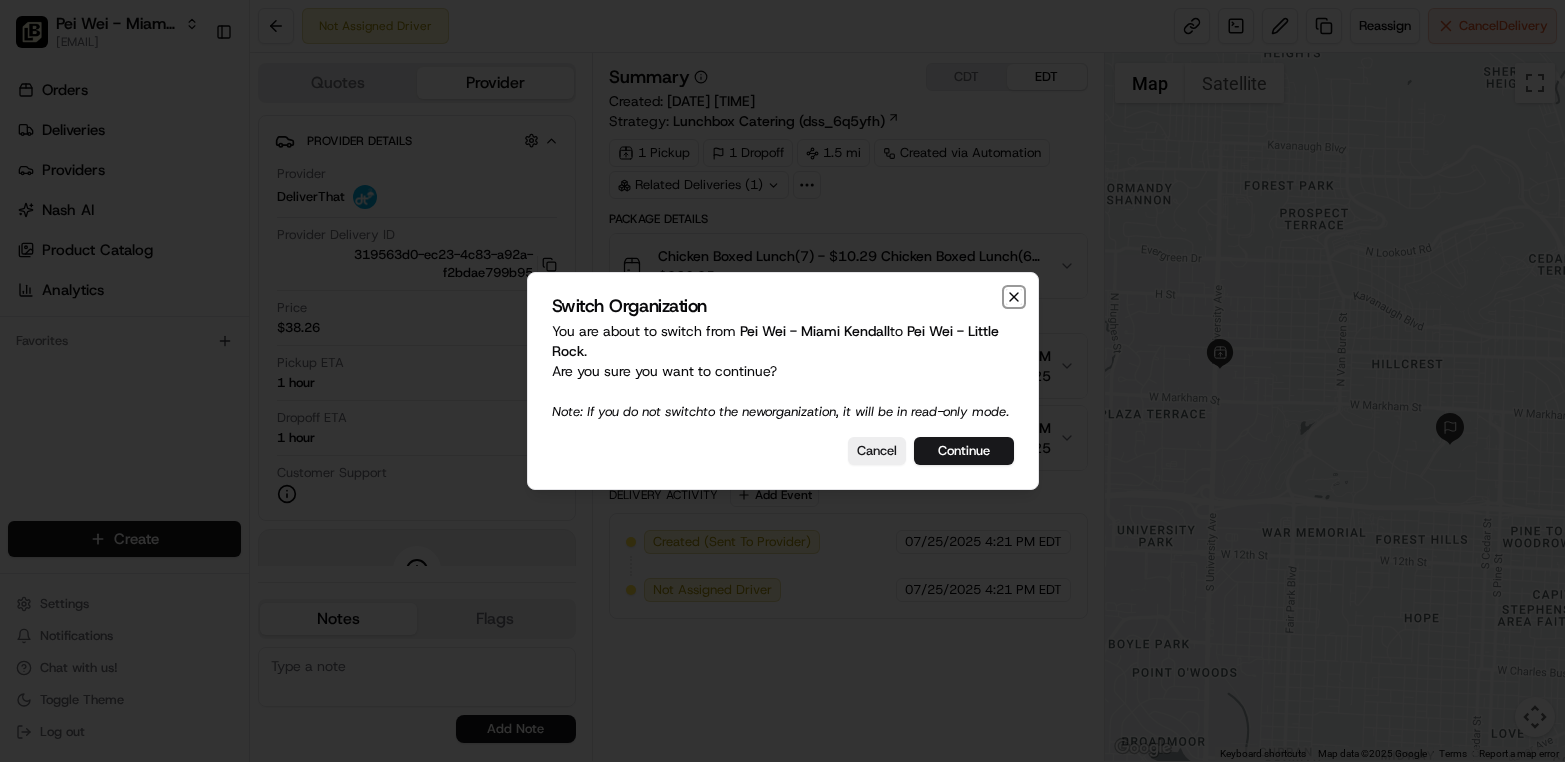 click 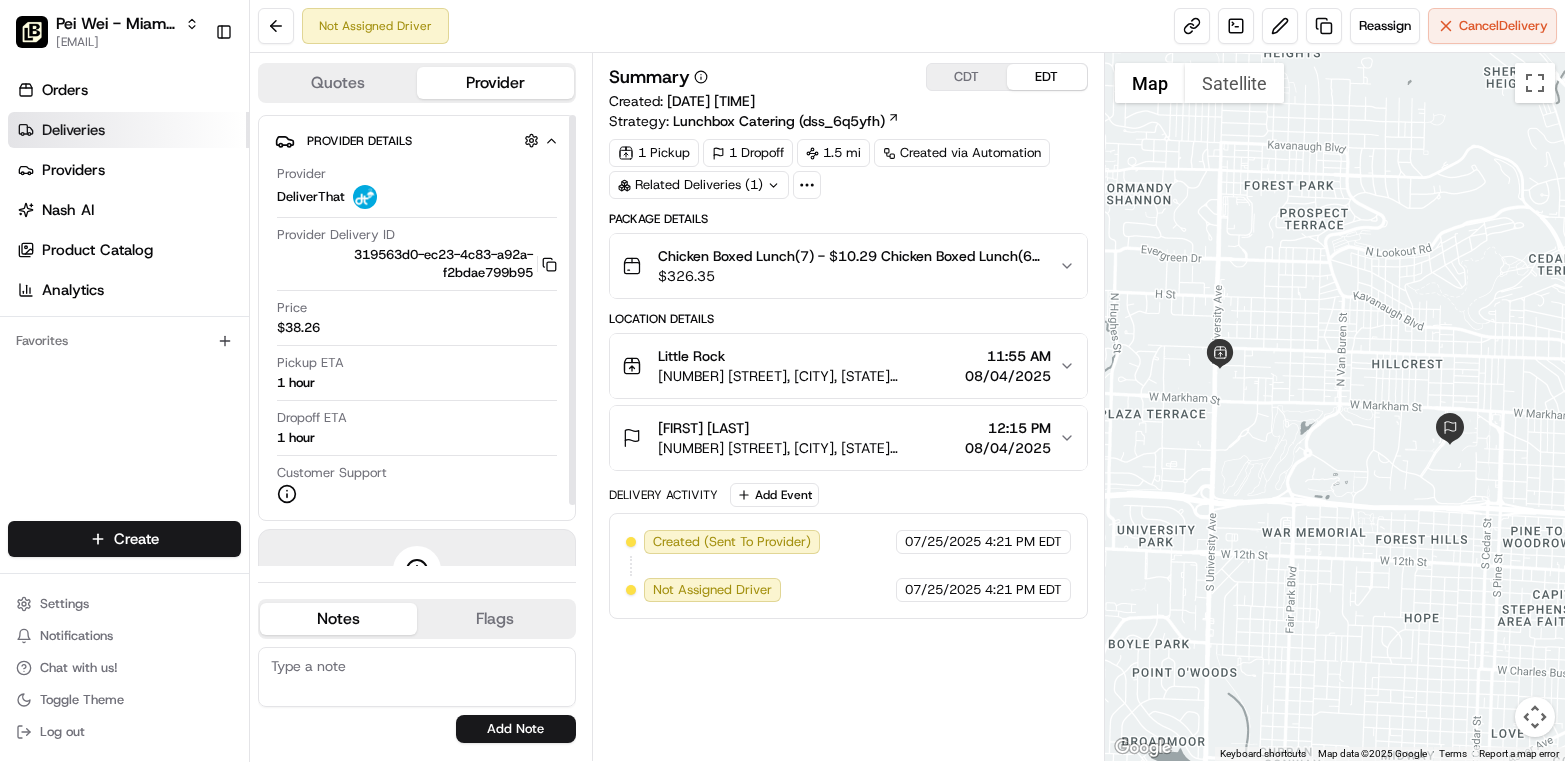 click on "Deliveries" at bounding box center (128, 130) 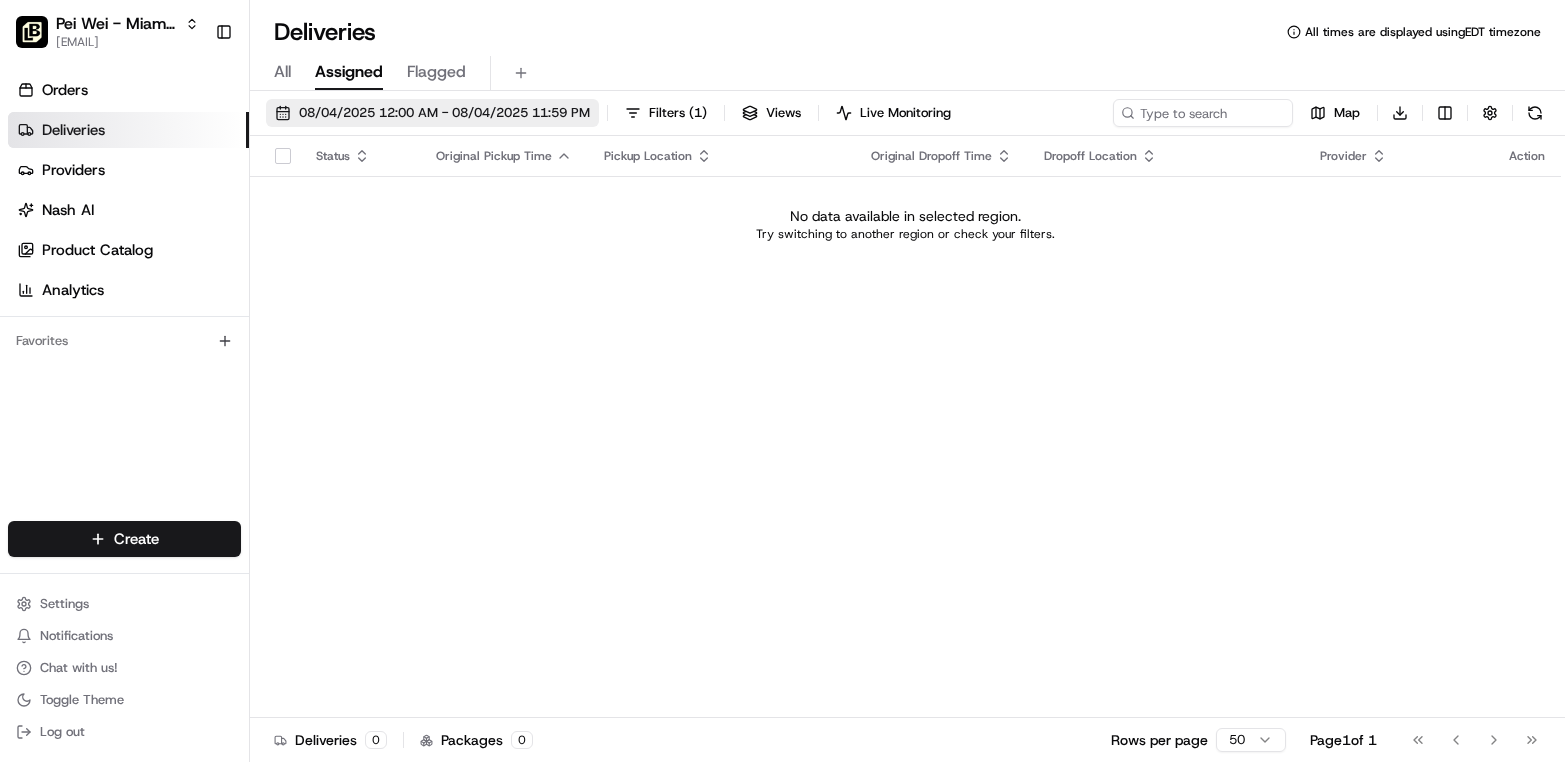click on "08/04/2025 12:00 AM - 08/04/2025 11:59 PM" at bounding box center [444, 113] 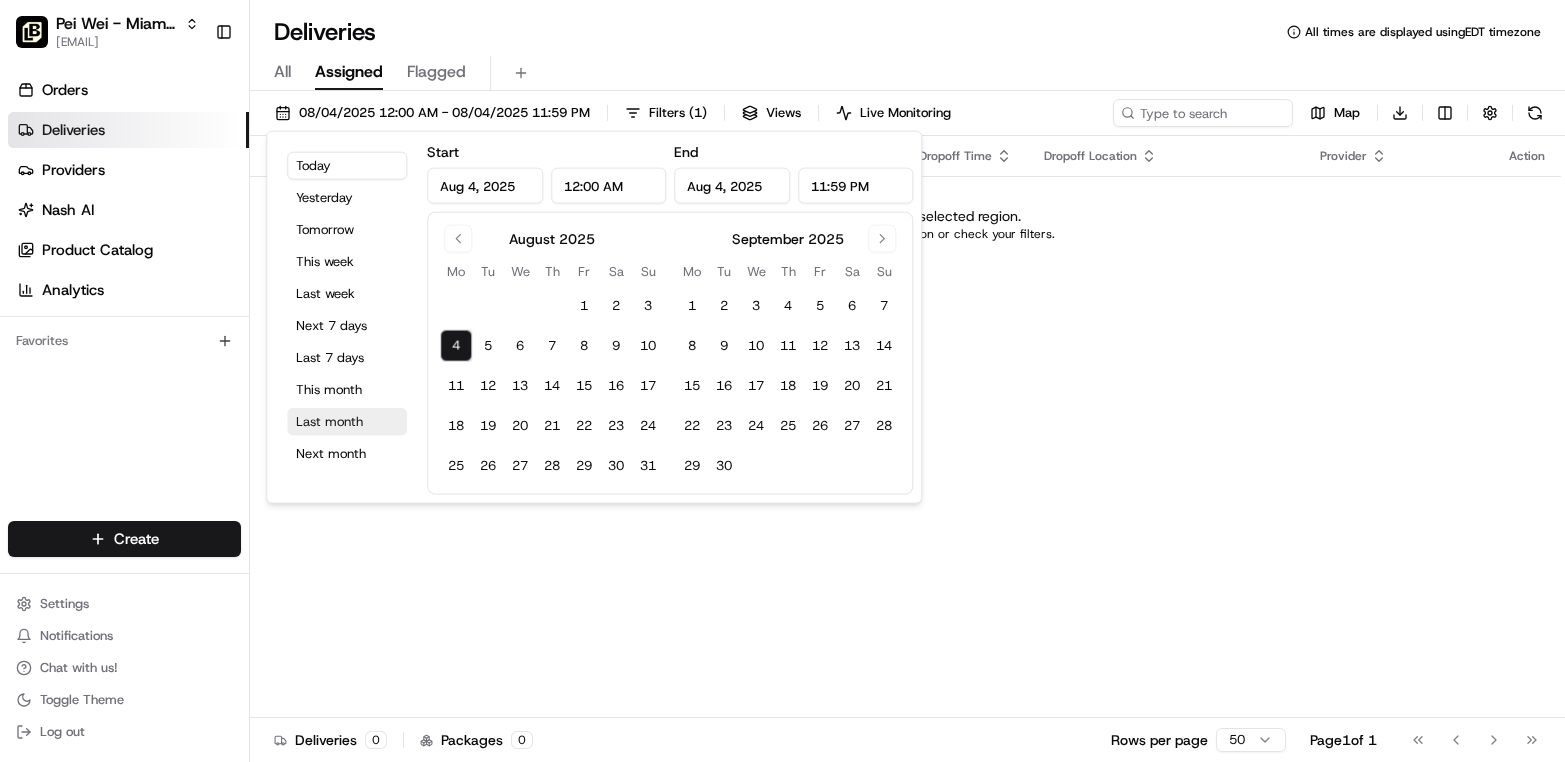 click on "Last month" at bounding box center [347, 422] 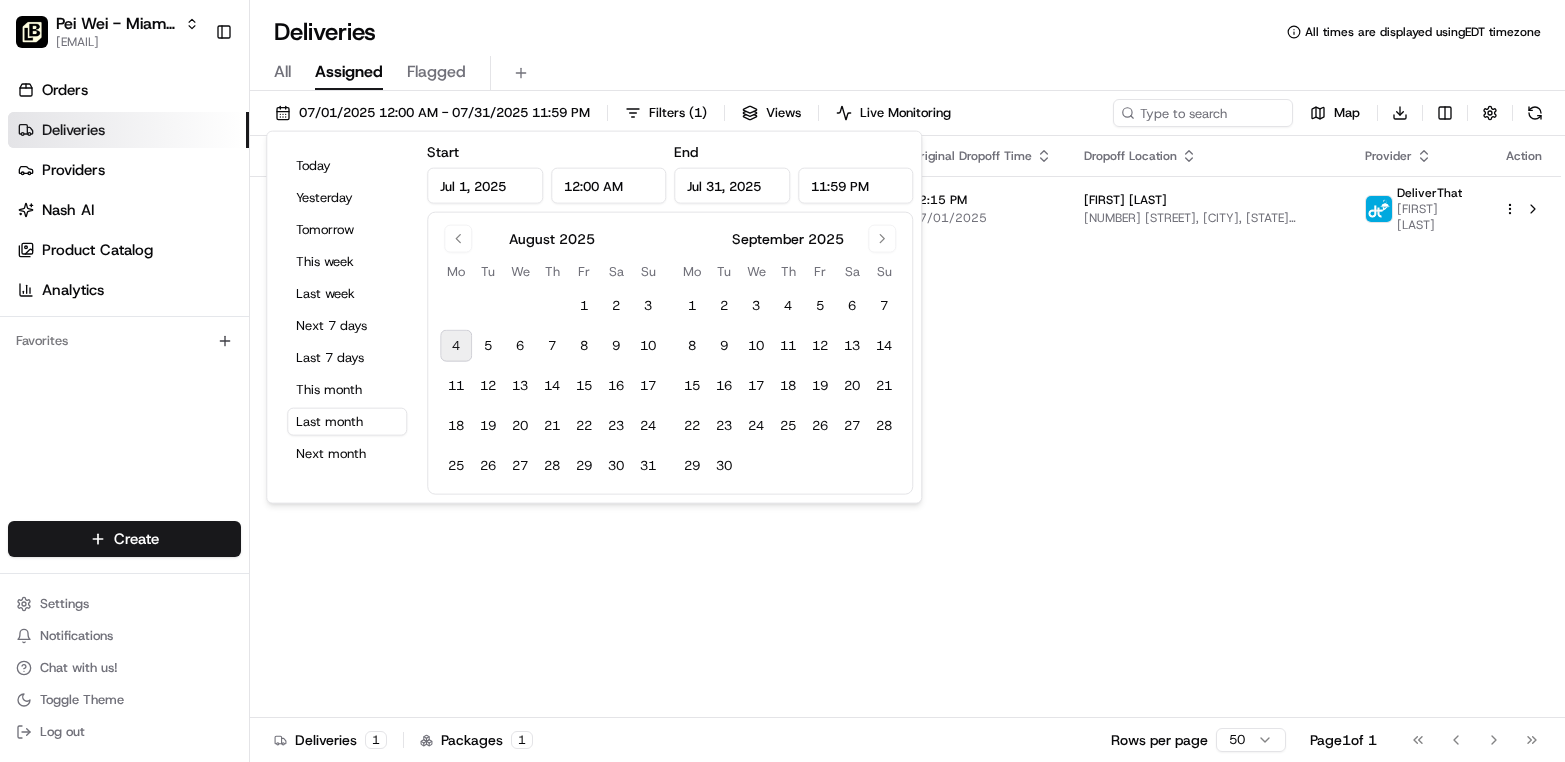 click on "All Assigned Flagged" at bounding box center [907, 69] 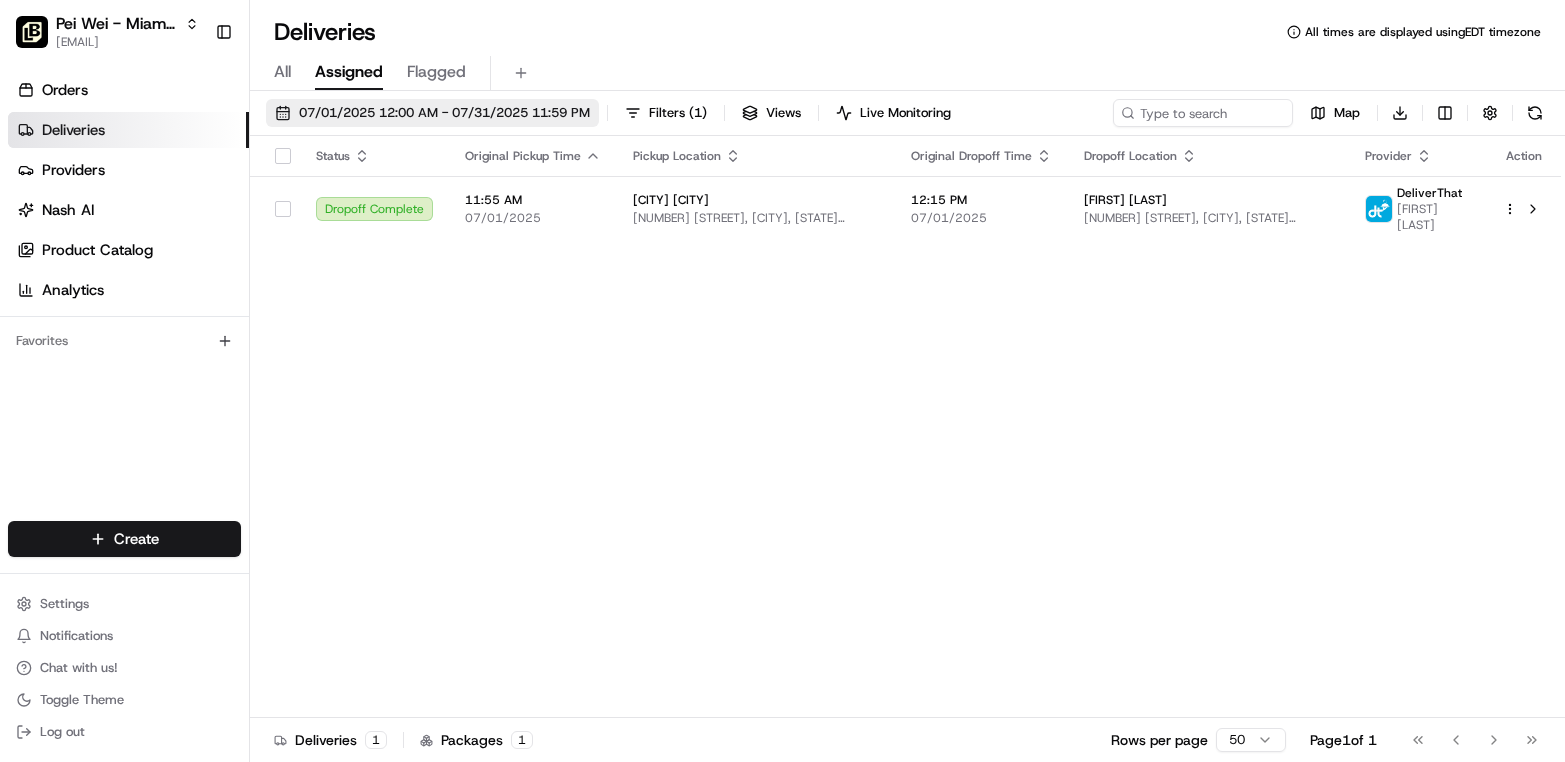 click on "07/01/2025 12:00 AM - 07/31/2025 11:59 PM" at bounding box center (444, 113) 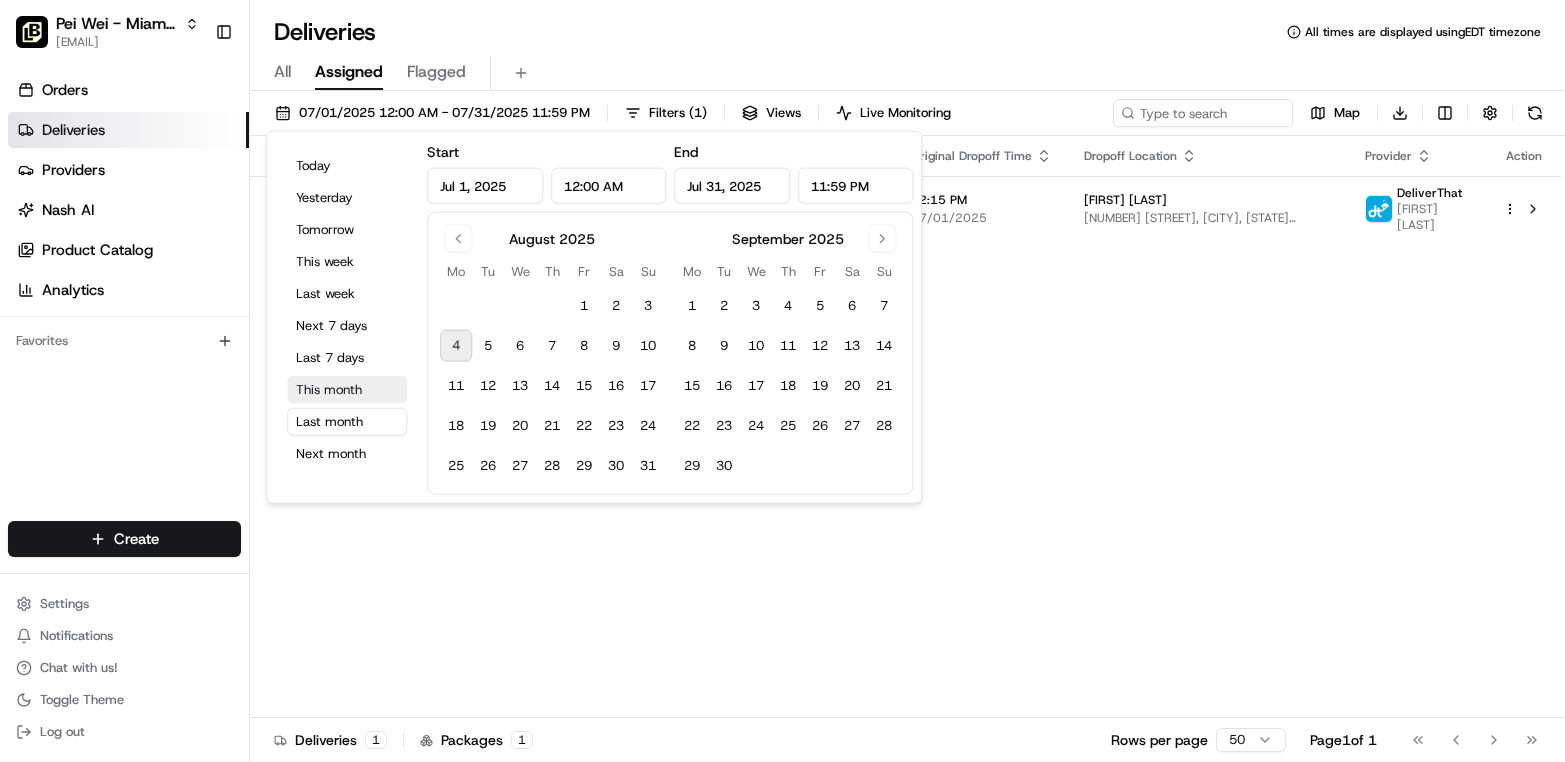 click on "This month" at bounding box center (347, 390) 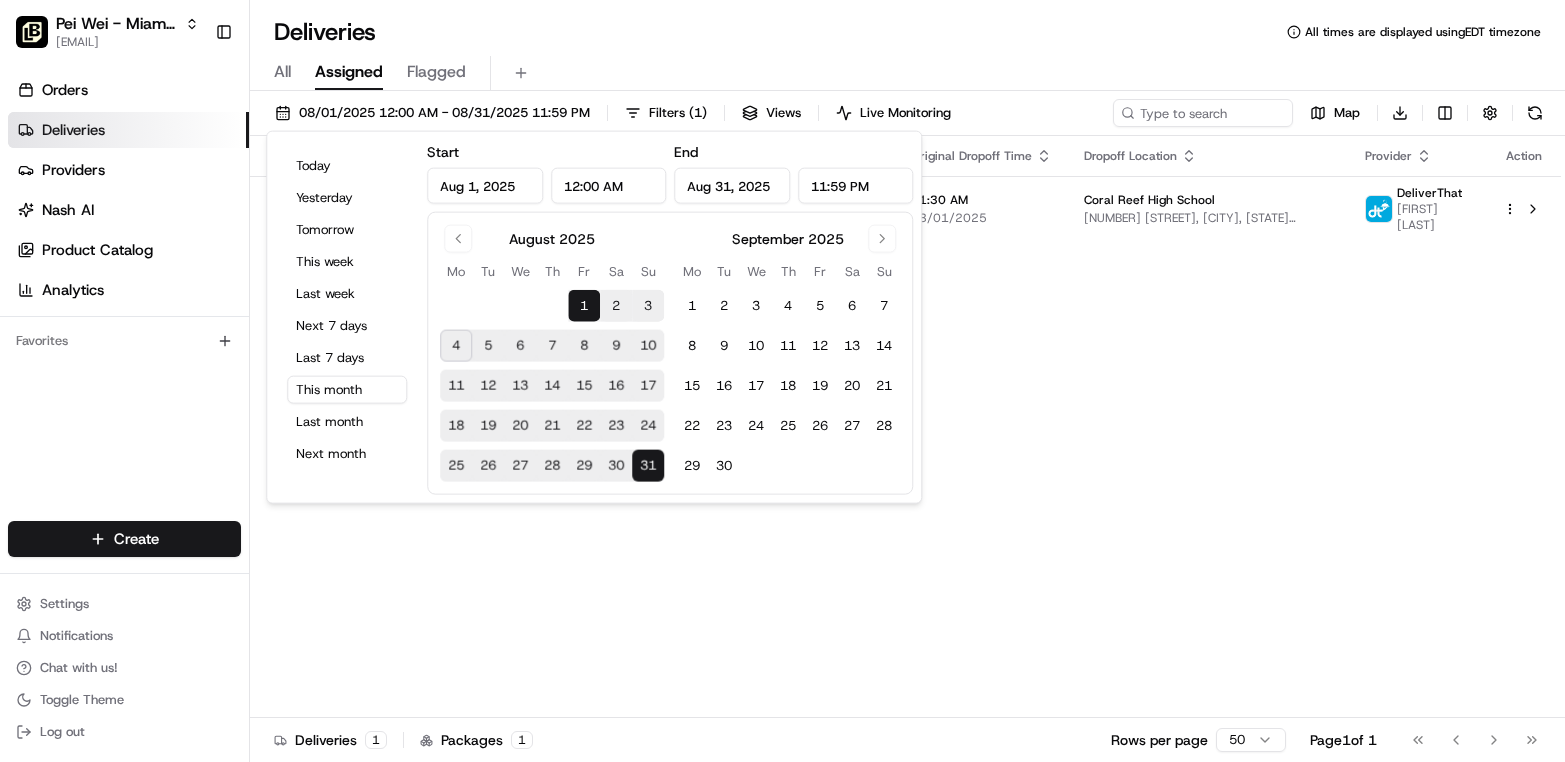 click on "All Assigned Flagged" at bounding box center [907, 69] 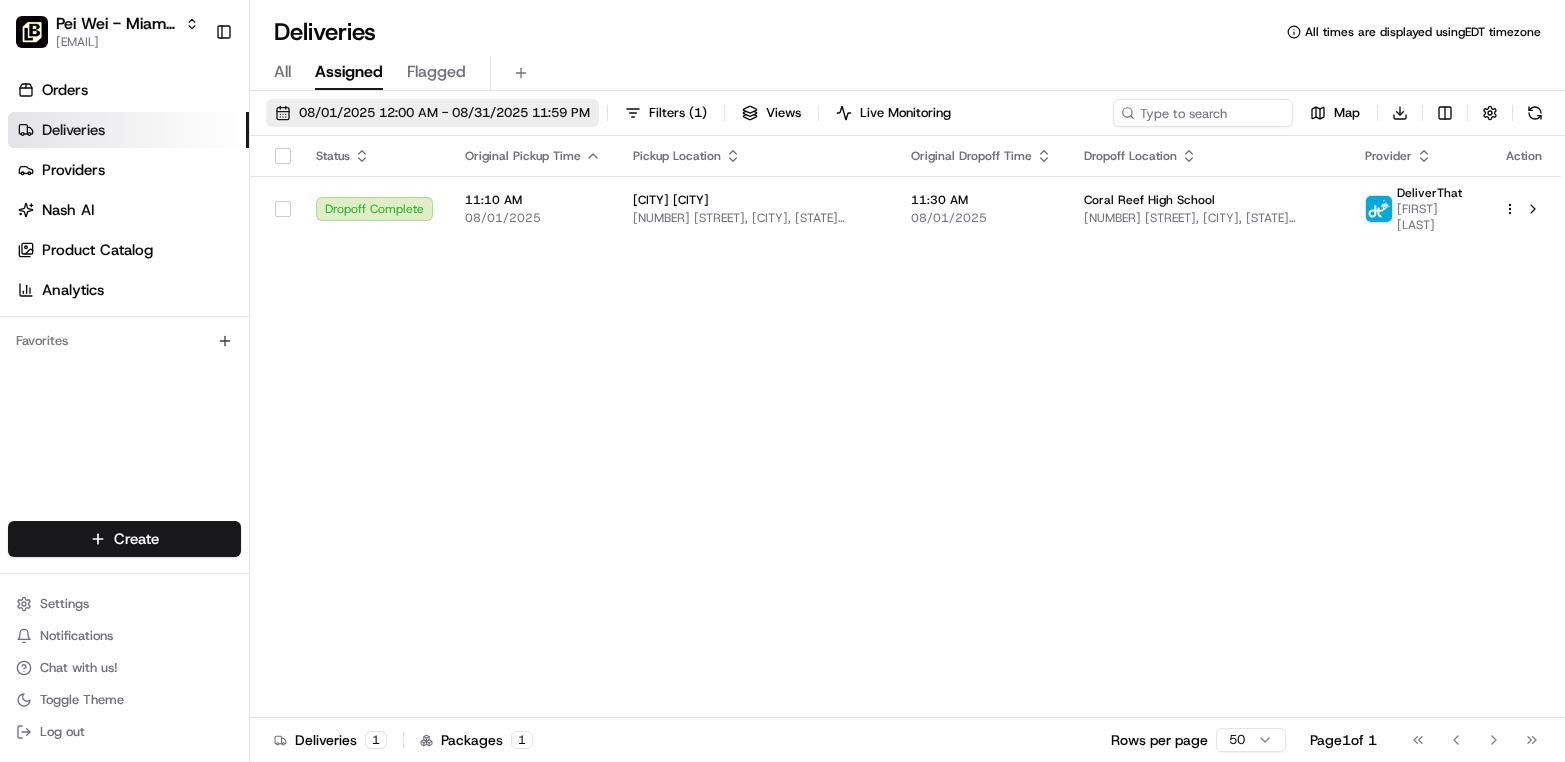click on "08/01/2025 12:00 AM - 08/31/2025 11:59 PM" at bounding box center [444, 113] 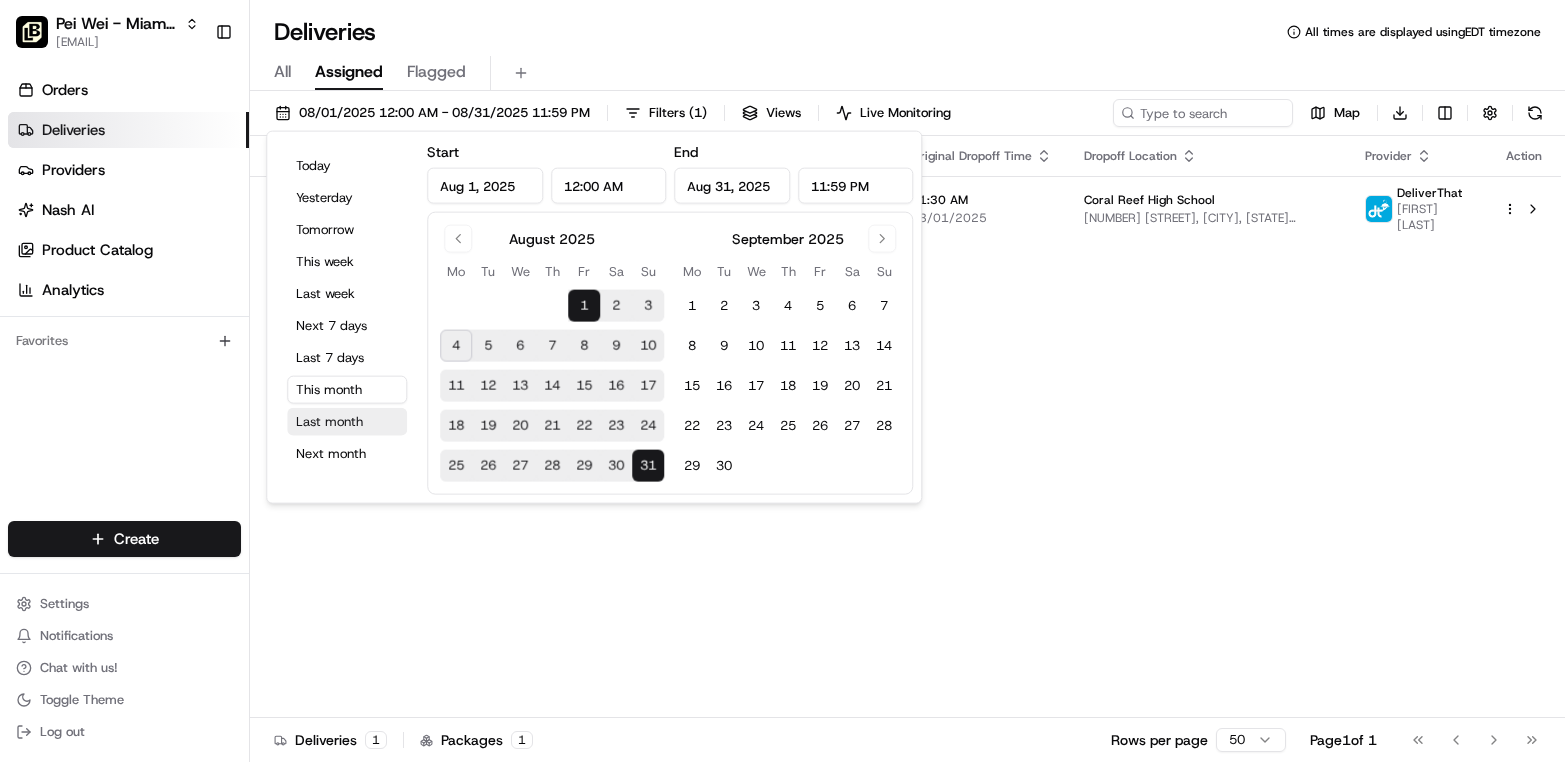 click on "Last month" at bounding box center [347, 422] 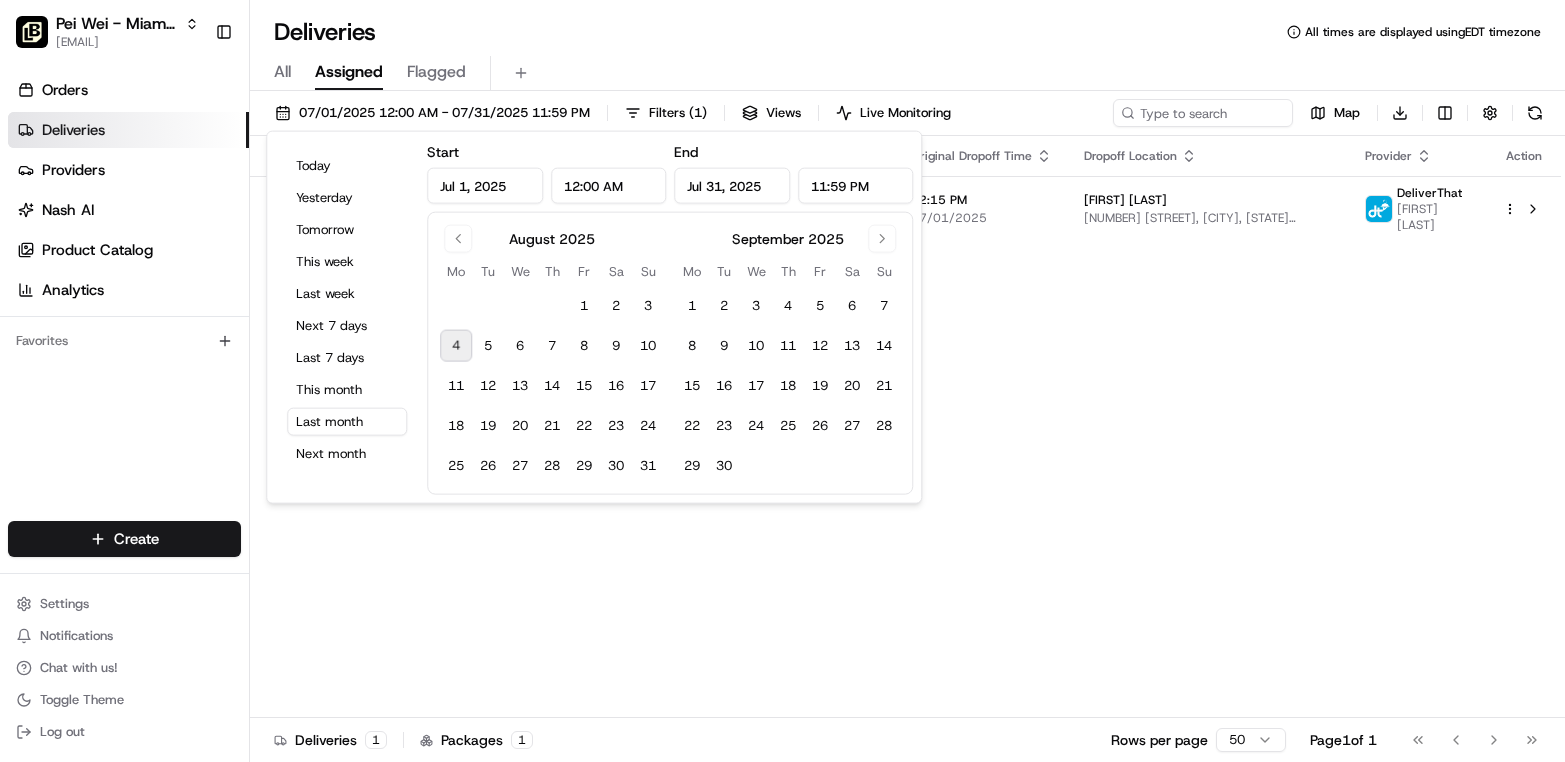 click on "Deliveries All times are displayed using  EDT   timezone" at bounding box center [907, 32] 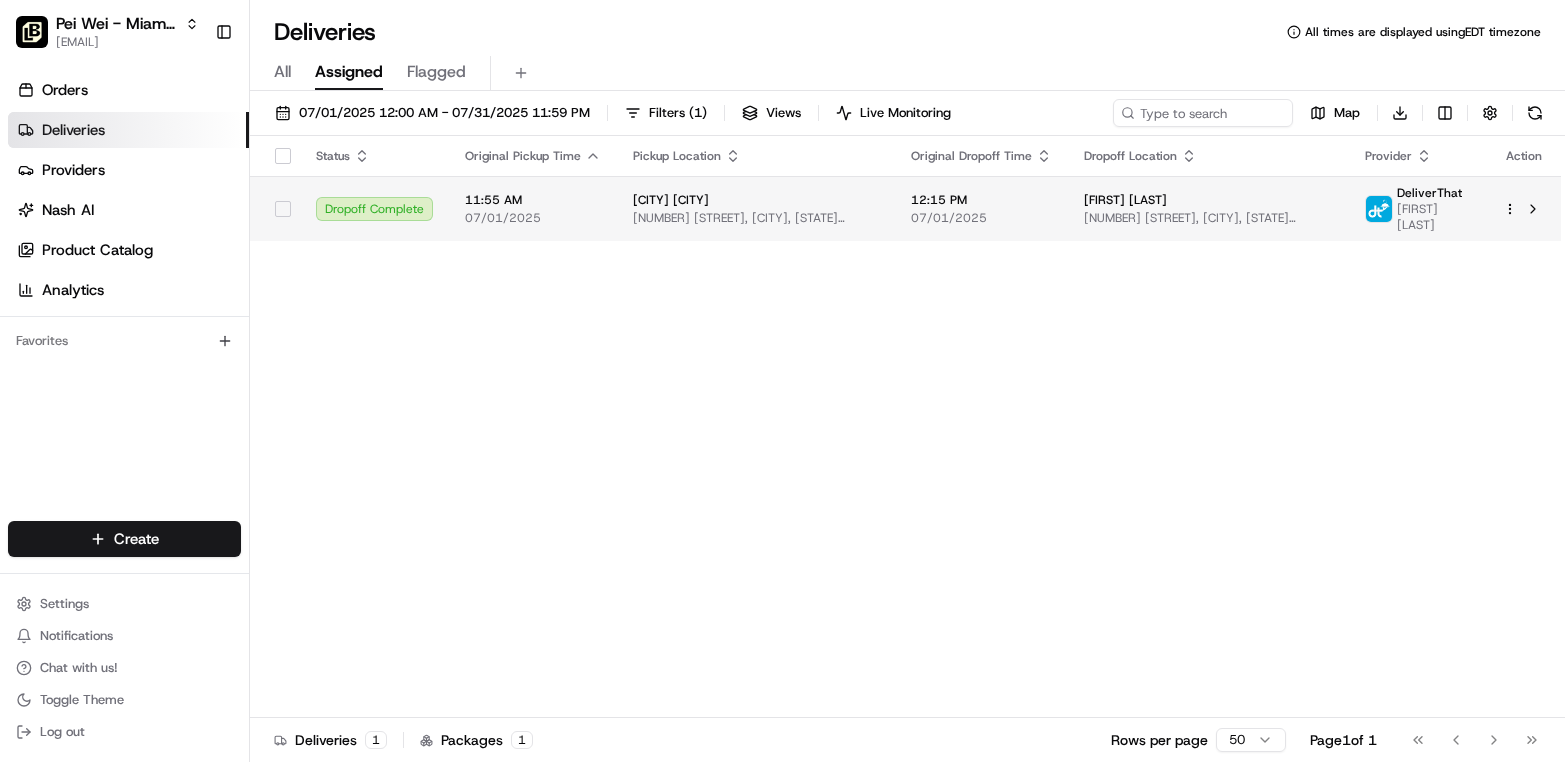 click on "Pei Wei - [CITY] [EMAIL] Toggle Sidebar Orders Deliveries Providers Nash AI Product Catalog Analytics Favorites Main Menu Members & Organization Organization Users Roles Preferences Customization Portal Tracking Orchestration Automations Dispatch Strategy Optimization Strategy Shipping Labels Manifest Locations Pickup Locations Dropoff Locations Billing Billing Refund Requests Integrations Notification Triggers Webhooks API Keys Request Logs Other Feature Flags Create Settings Notifications Chat with us! Toggle Theme Log out Deliveries All times are displayed using  EDT   timezone All Assigned Flagged [DATE] [TIME] - [DATE] [TIME] Filters ( 1 ) Views Live Monitoring Map Download Status Original Pickup Time Pickup Location Original Dropoff Time Dropoff Location Provider Action Dropoff Complete [TIME] [DATE] [CITY] [NUMBER] [STREET], [CITY], [STATE] [POSTAL_CODE], [COUNTRY] [TIME] [DATE] [FIRST] [LAST] [NUMBER] [STREET], [CITY], [STATE] [POSTAL_CODE], [COUNTRY] DeliverThat Deliveries 1" at bounding box center (782, 381) 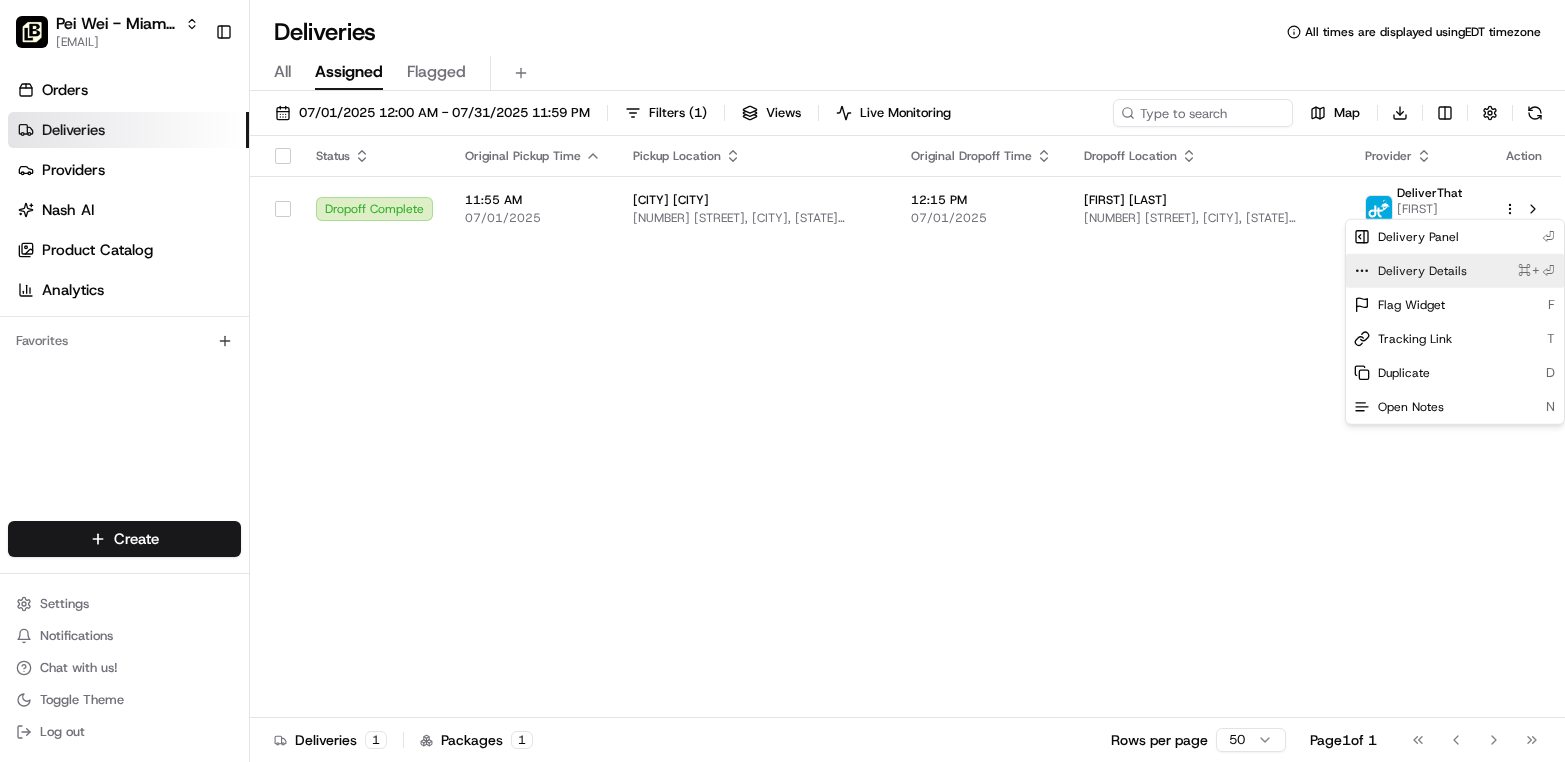 click on "Delivery Details ⌘+⏎" at bounding box center [1455, 271] 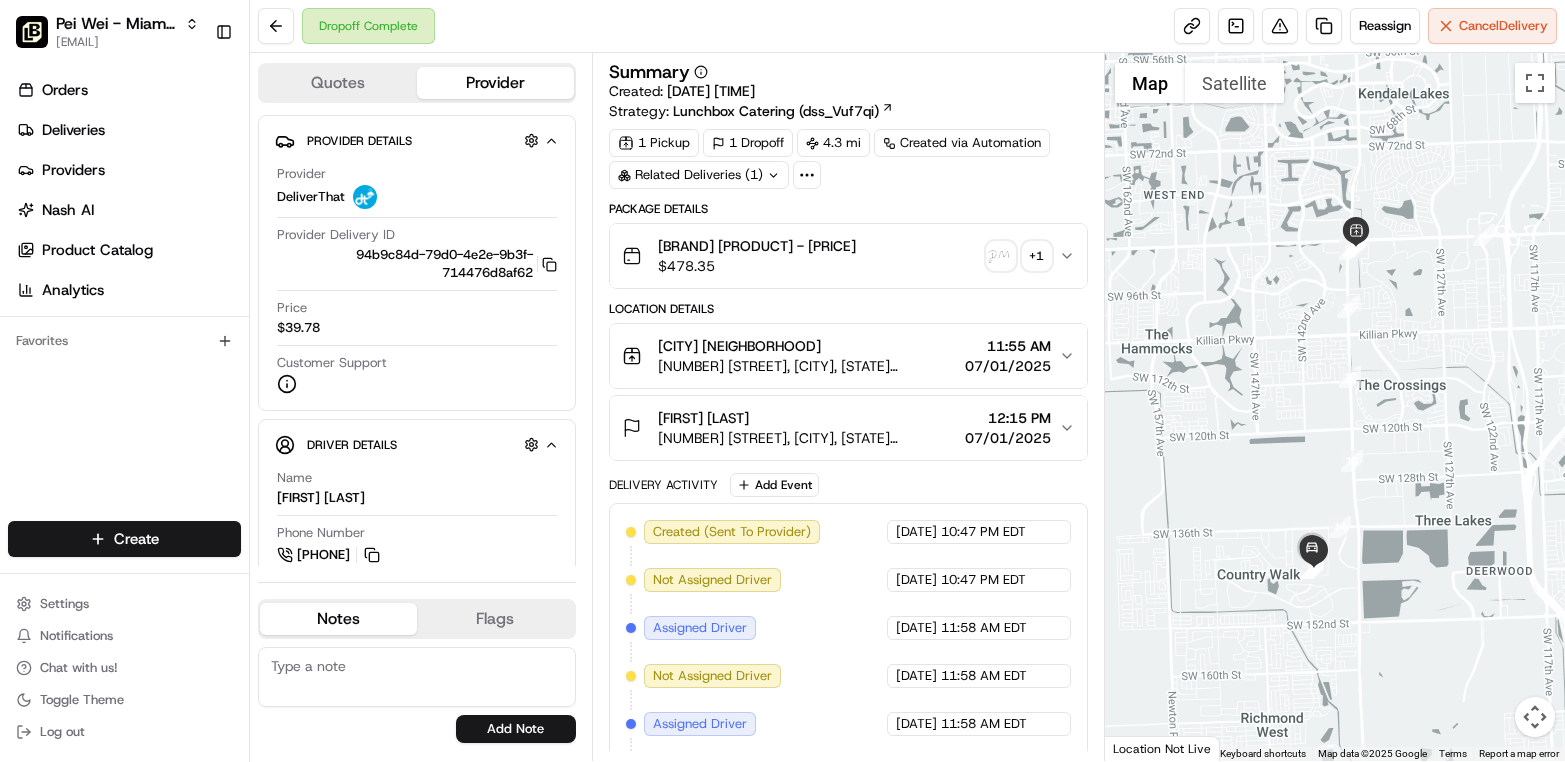 scroll, scrollTop: 0, scrollLeft: 0, axis: both 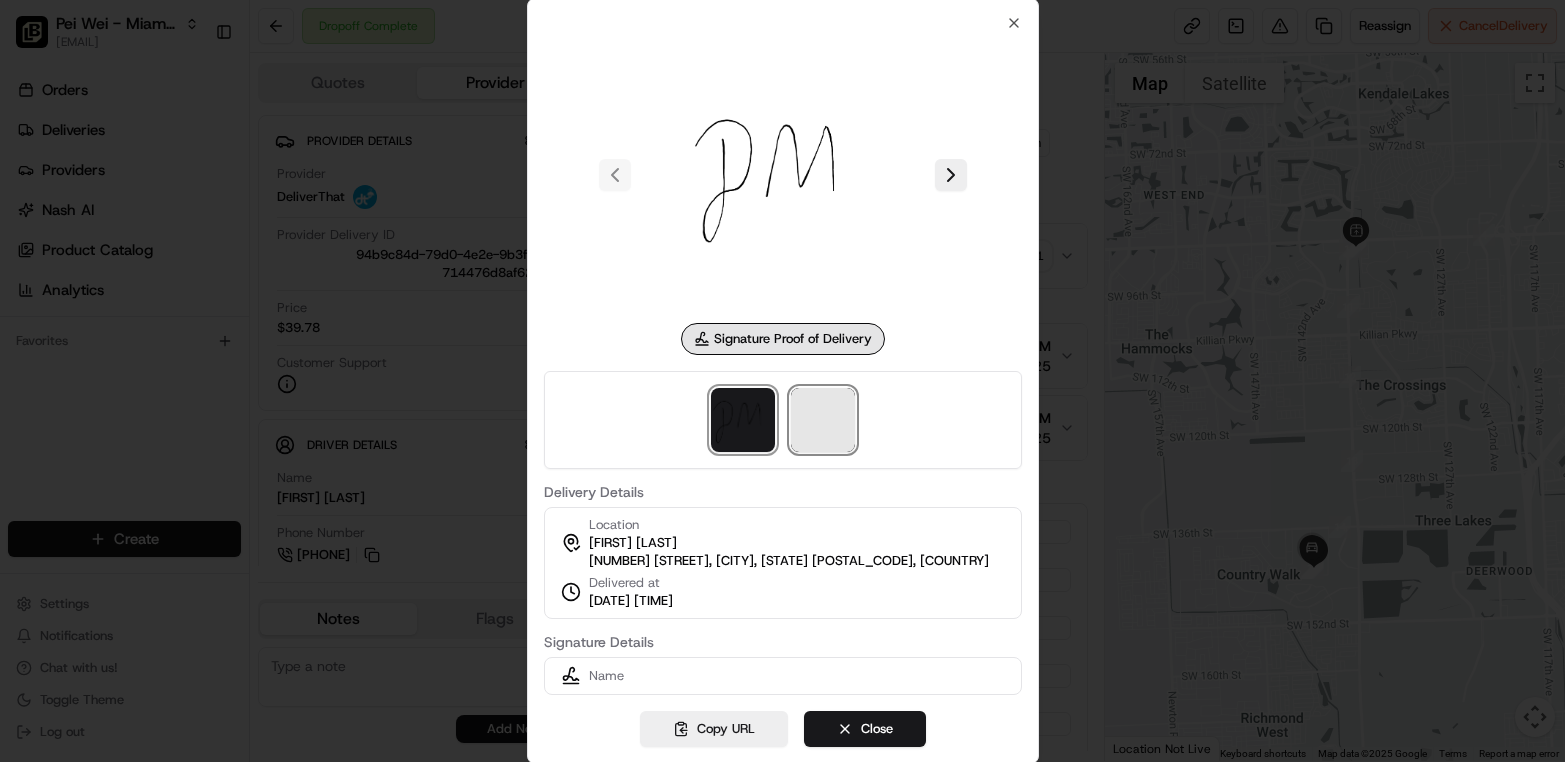 click at bounding box center (823, 420) 